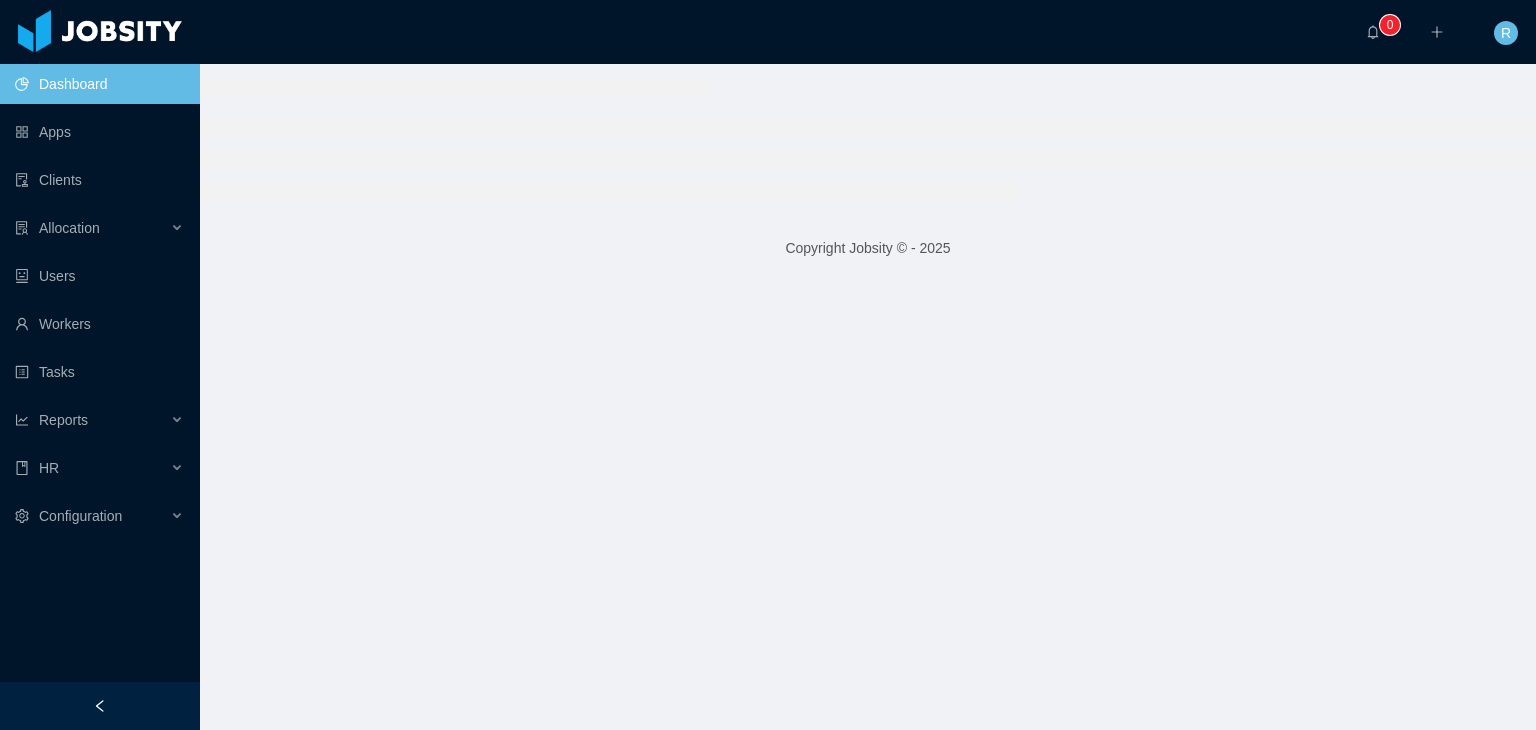 scroll, scrollTop: 0, scrollLeft: 0, axis: both 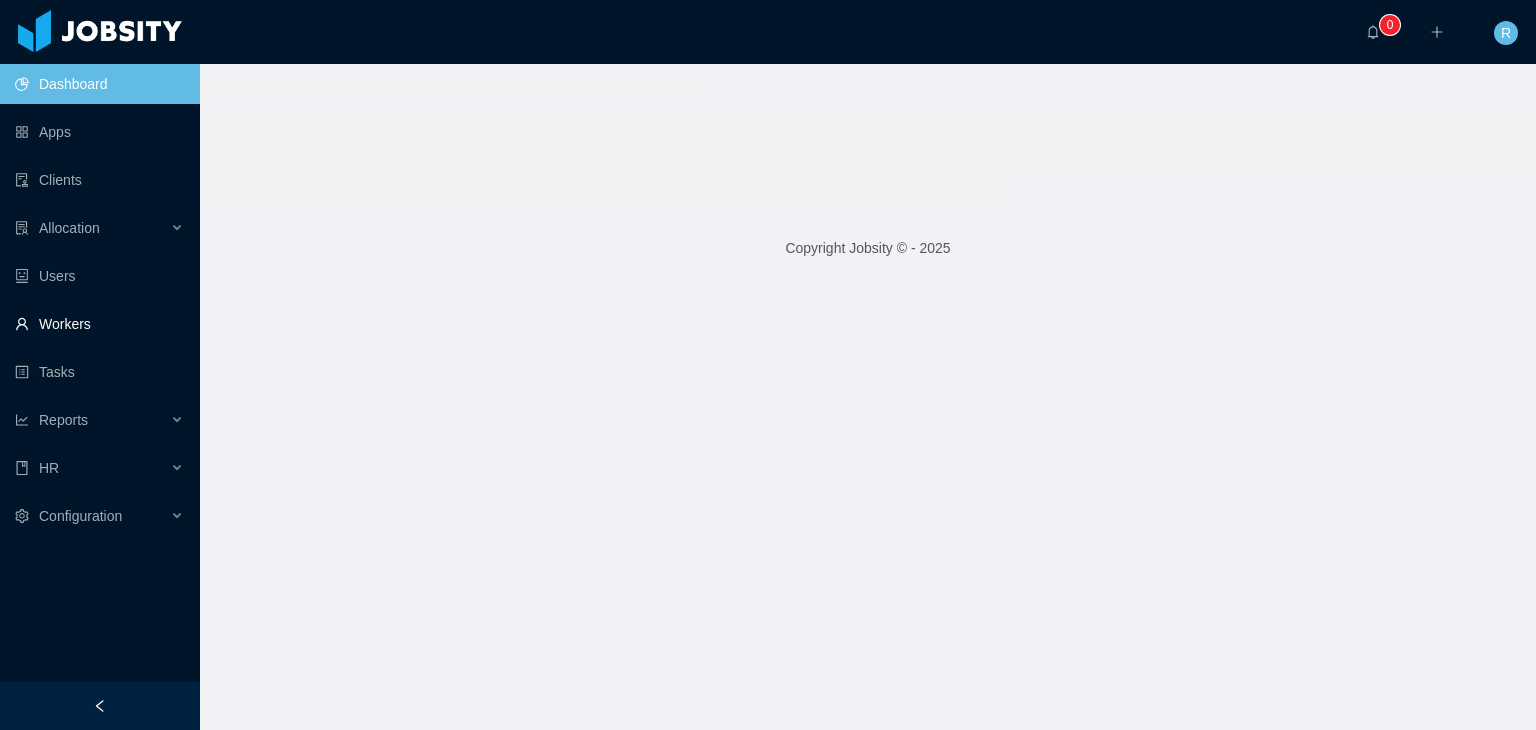 click on "Workers" at bounding box center [99, 324] 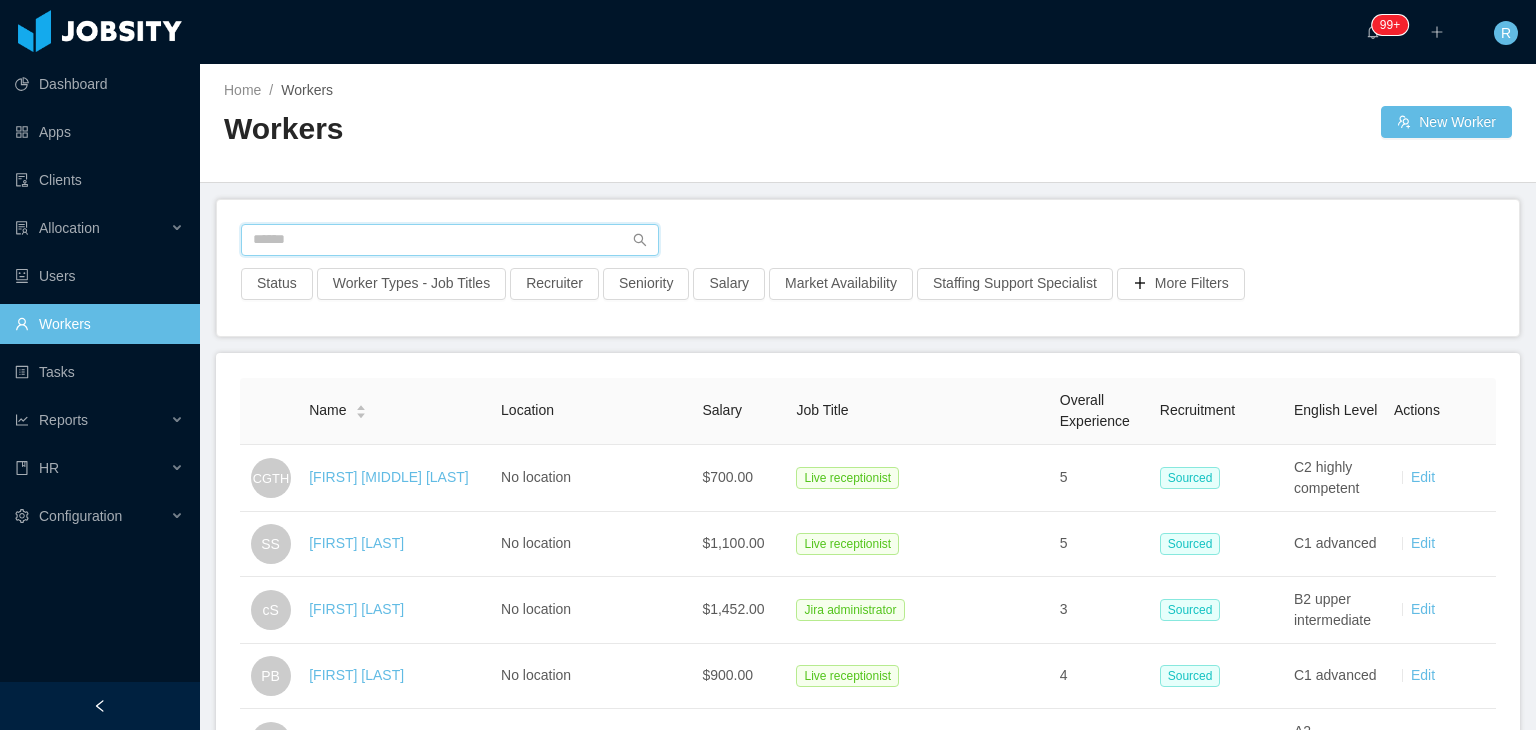 click at bounding box center [450, 240] 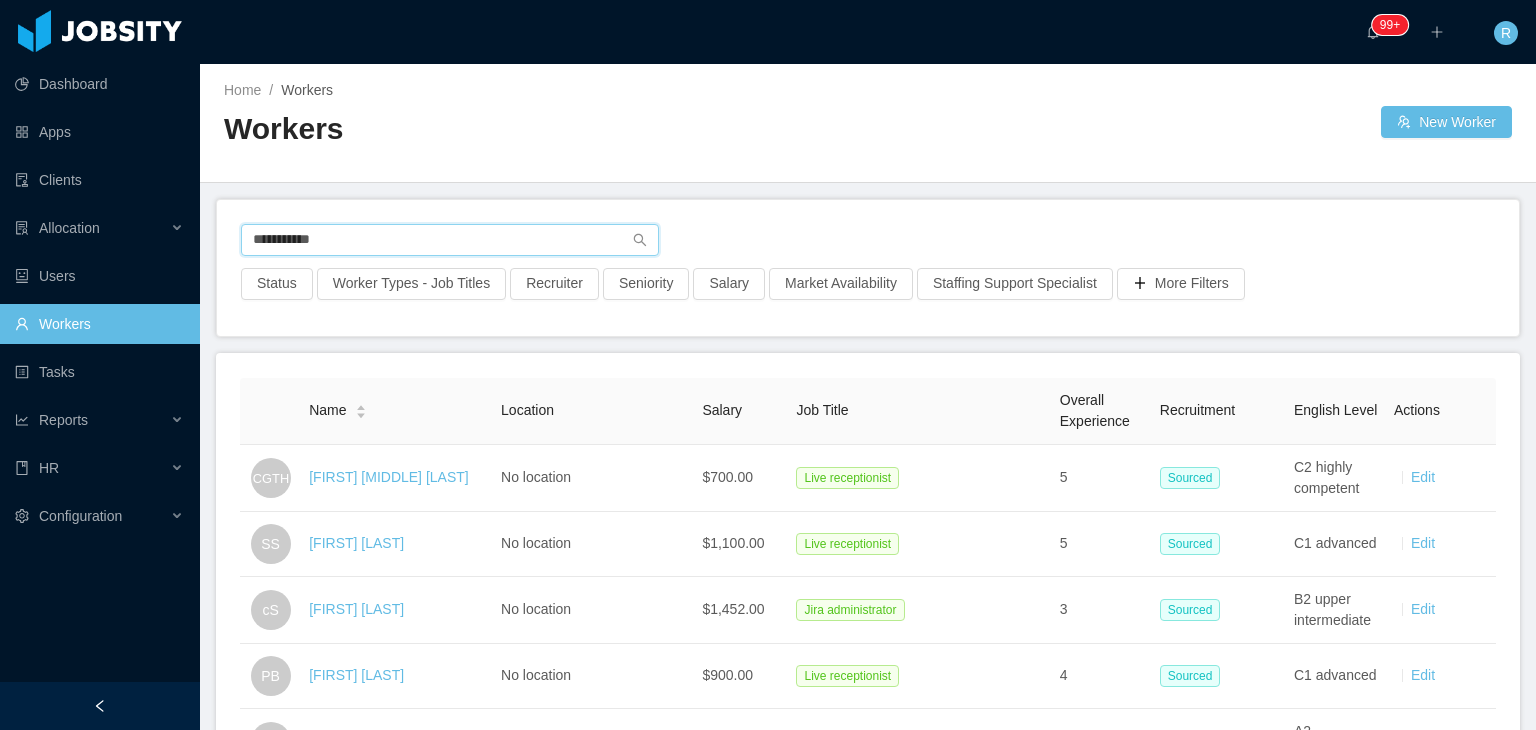type on "**********" 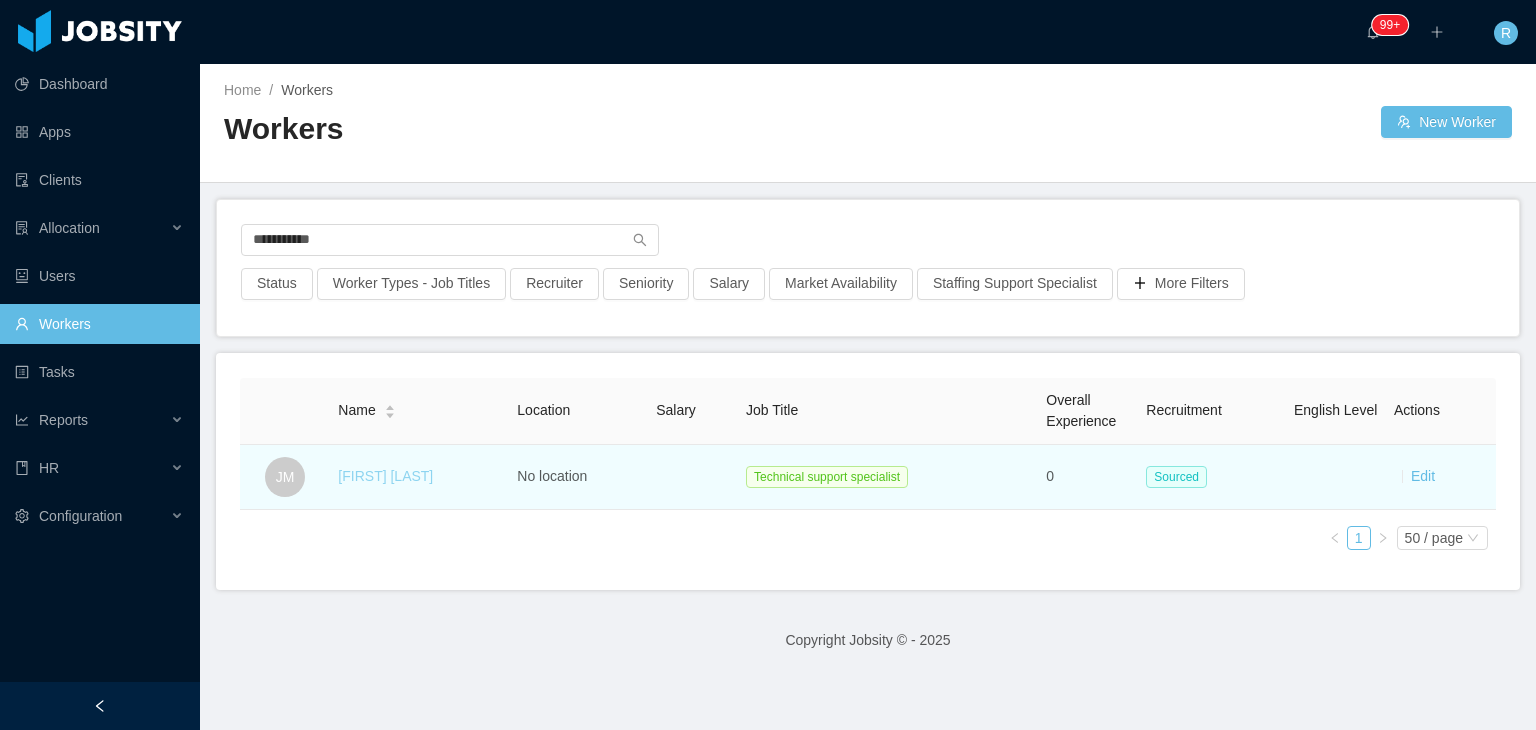 click on "[FIRST] [LAST]" at bounding box center (385, 476) 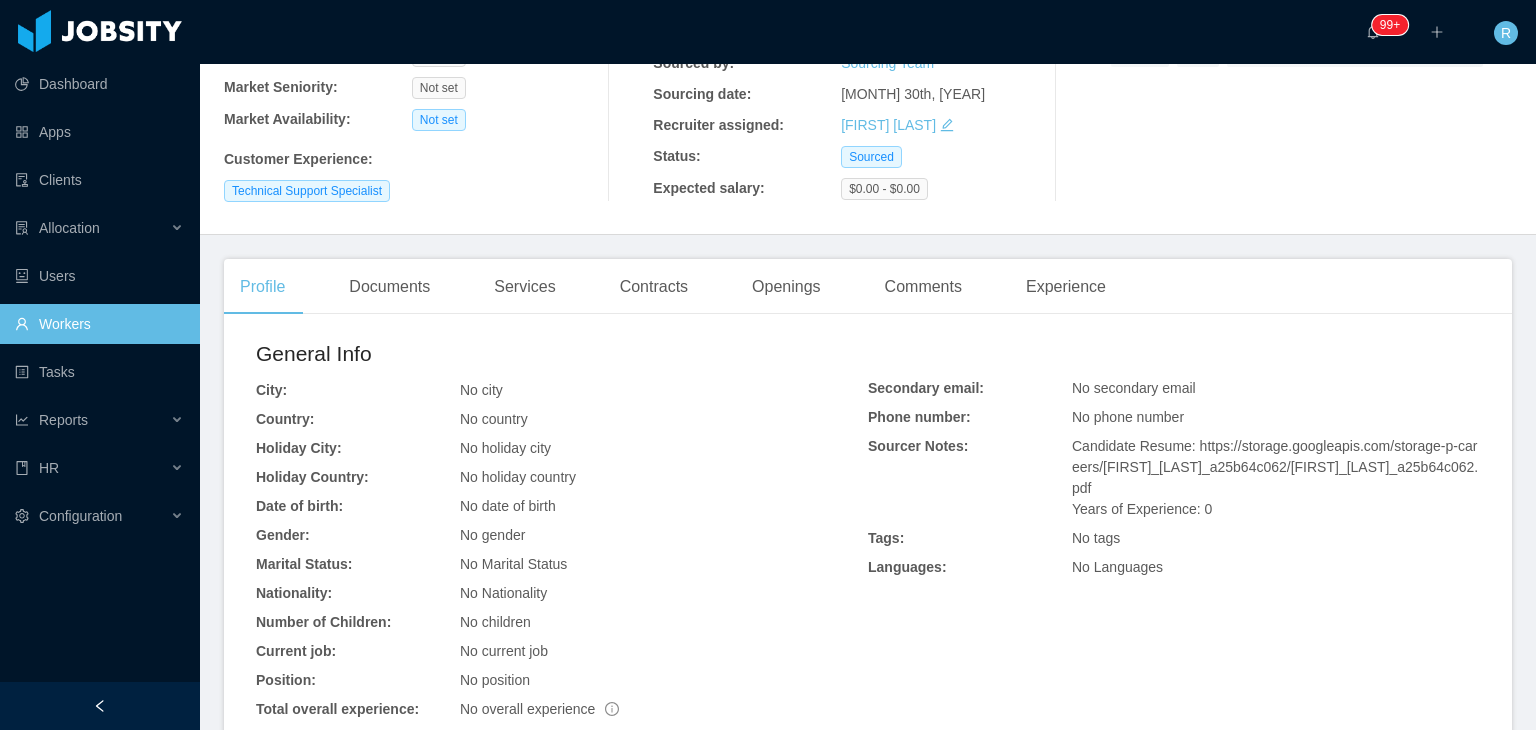 scroll, scrollTop: 240, scrollLeft: 0, axis: vertical 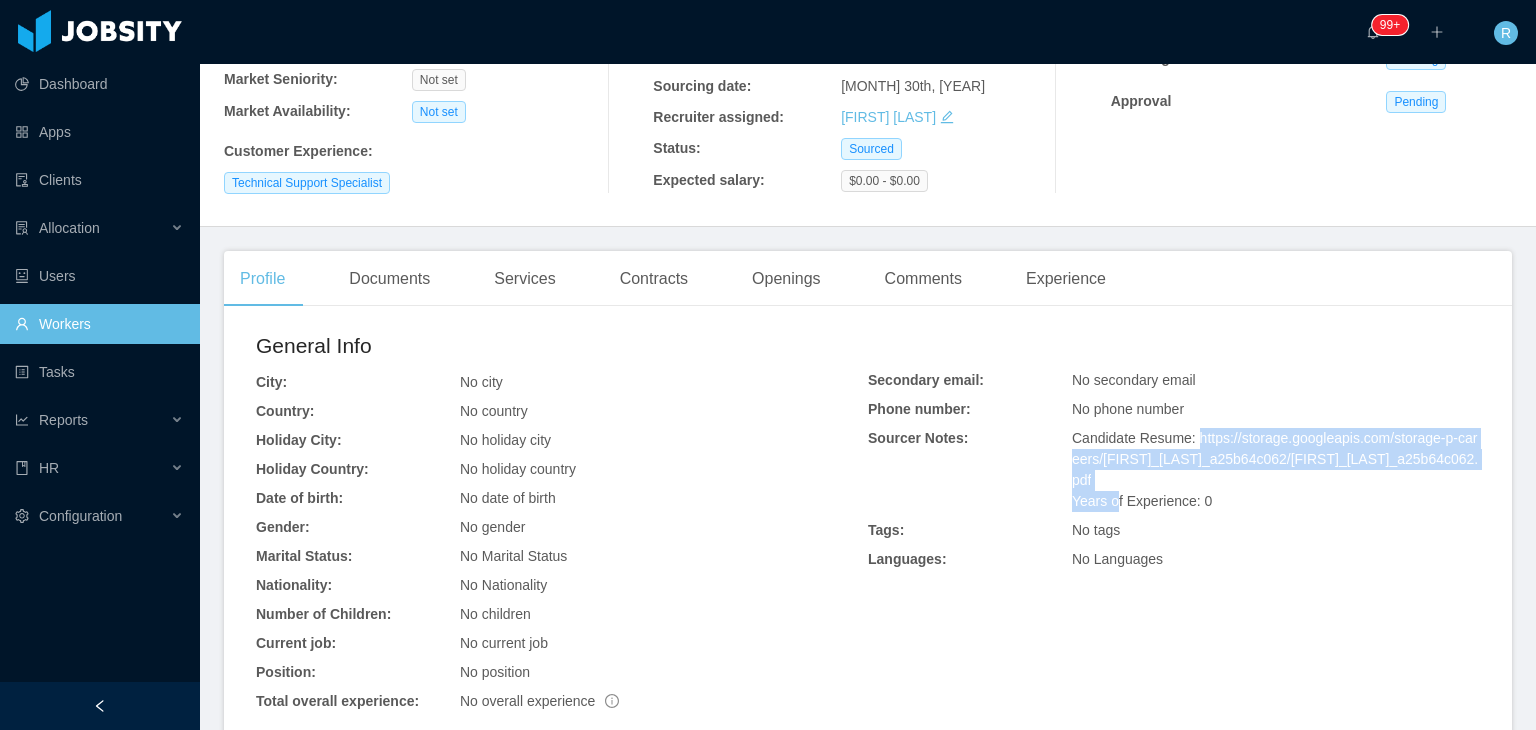 drag, startPoint x: 1200, startPoint y: 481, endPoint x: 1183, endPoint y: 436, distance: 48.104053 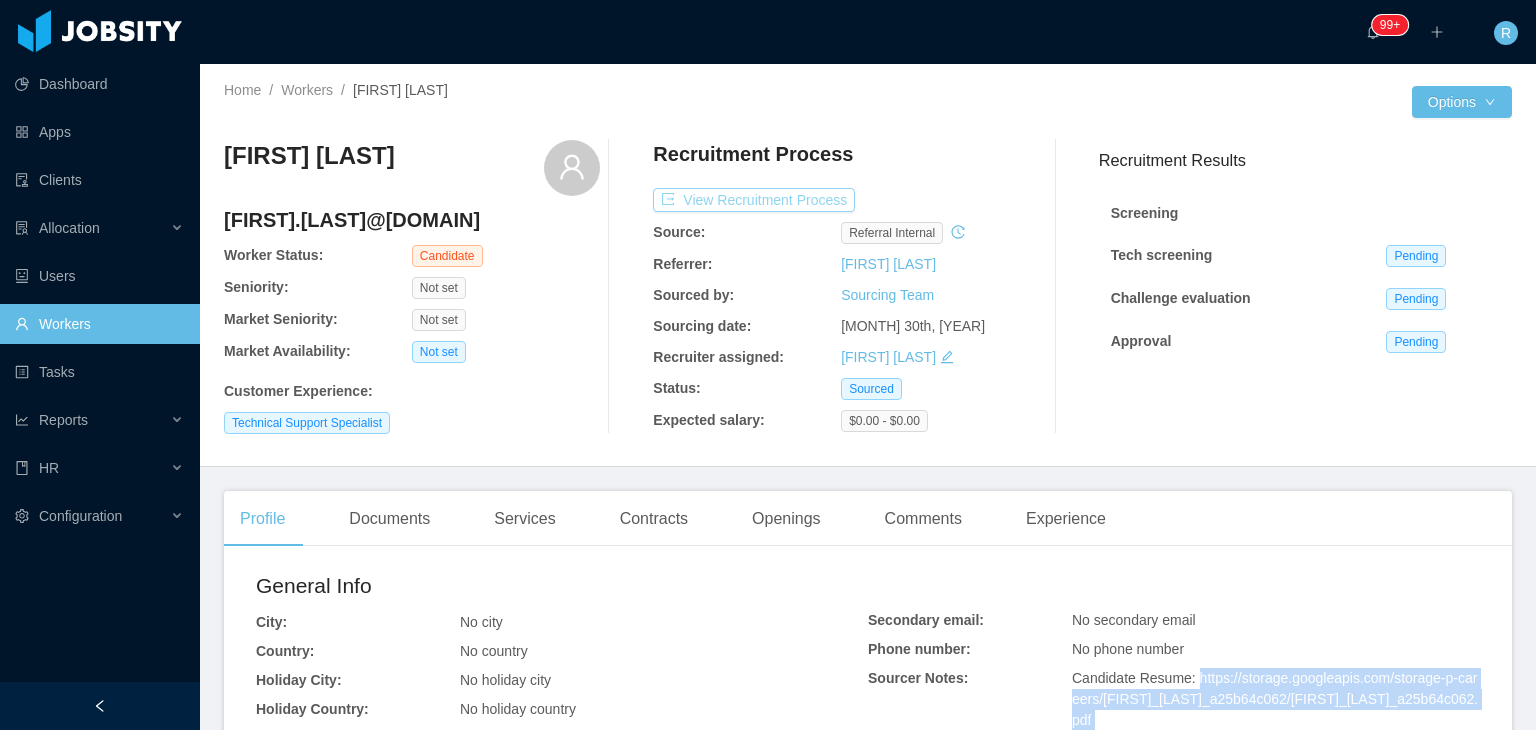 click on "View Recruitment Process" at bounding box center (754, 200) 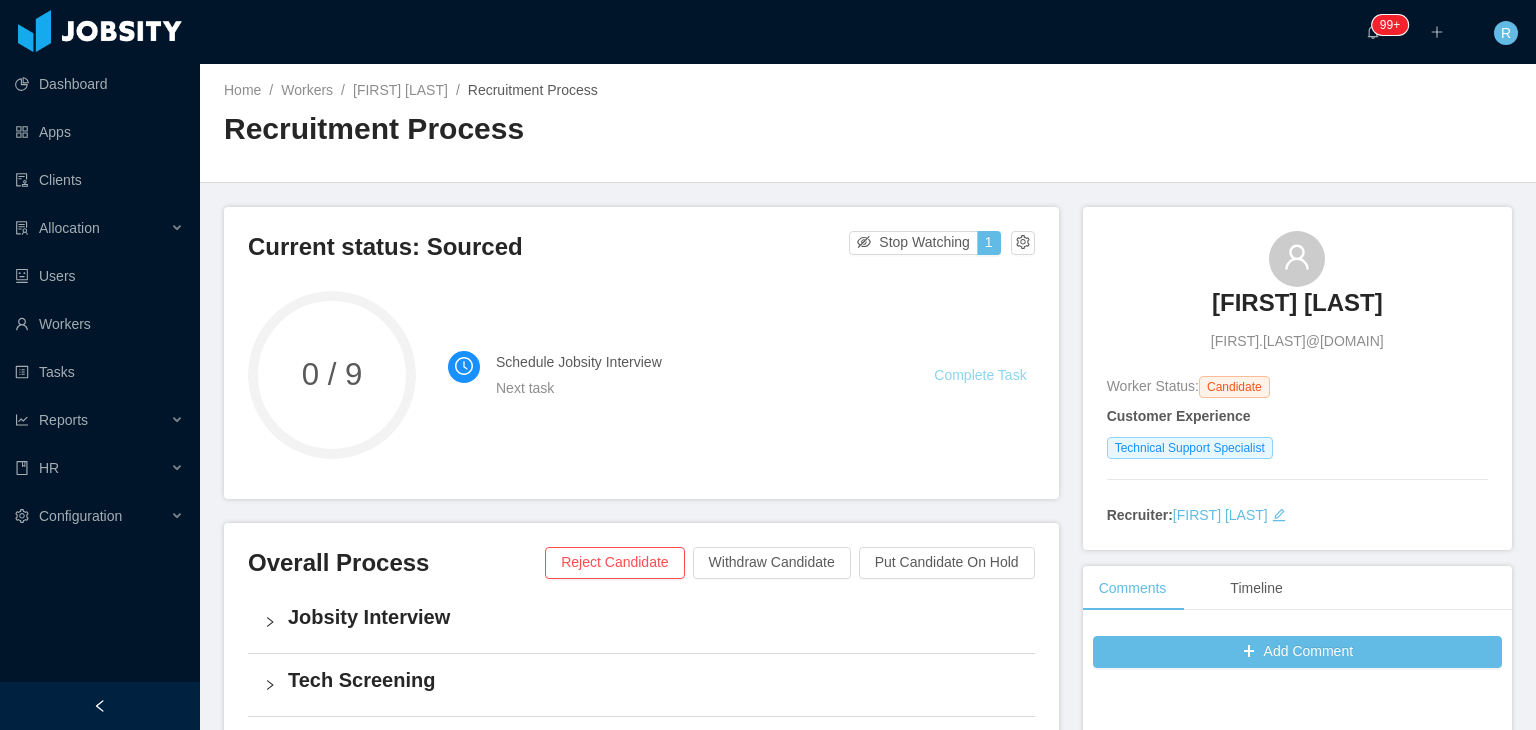 click on "Complete Task" at bounding box center (980, 375) 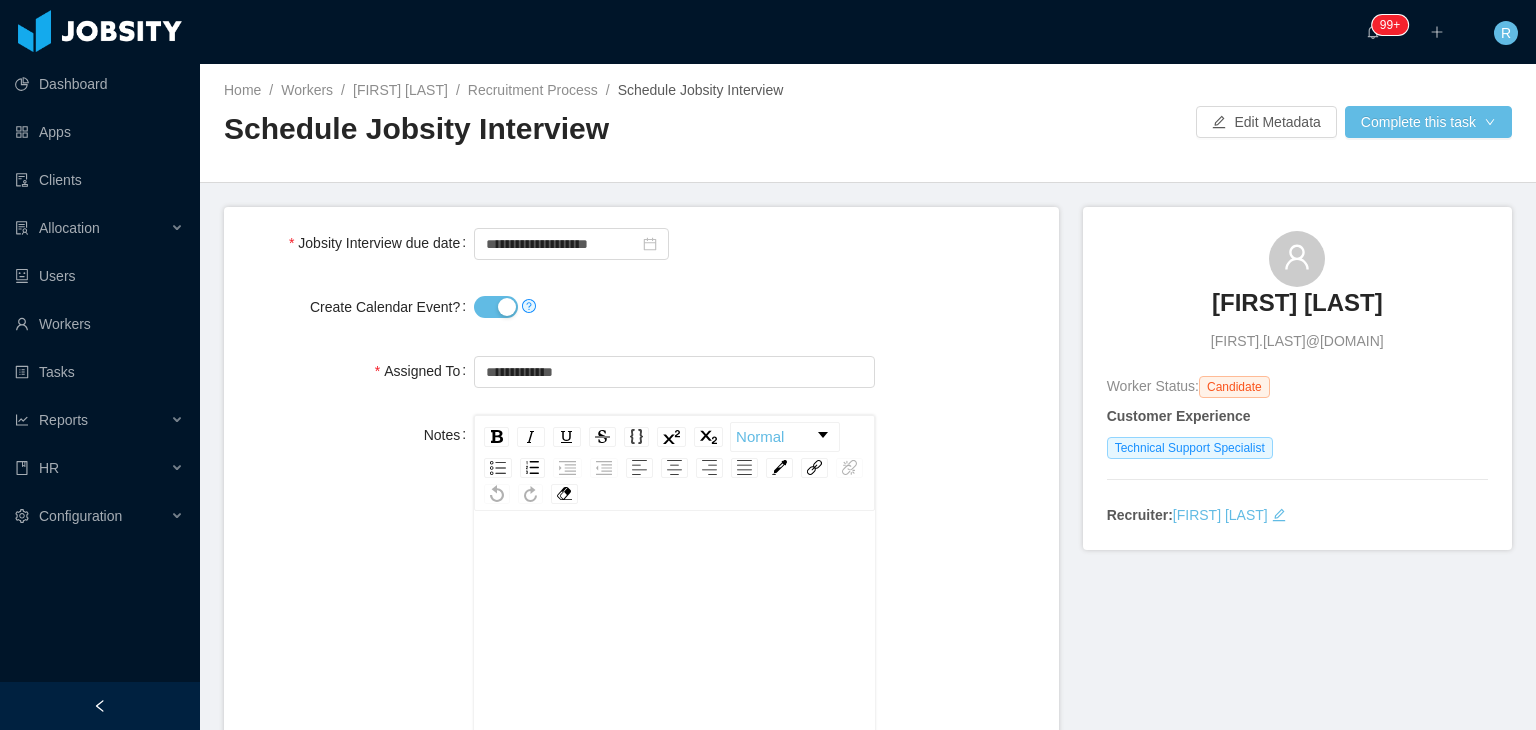 click on "Create Calendar Event?" at bounding box center (496, 307) 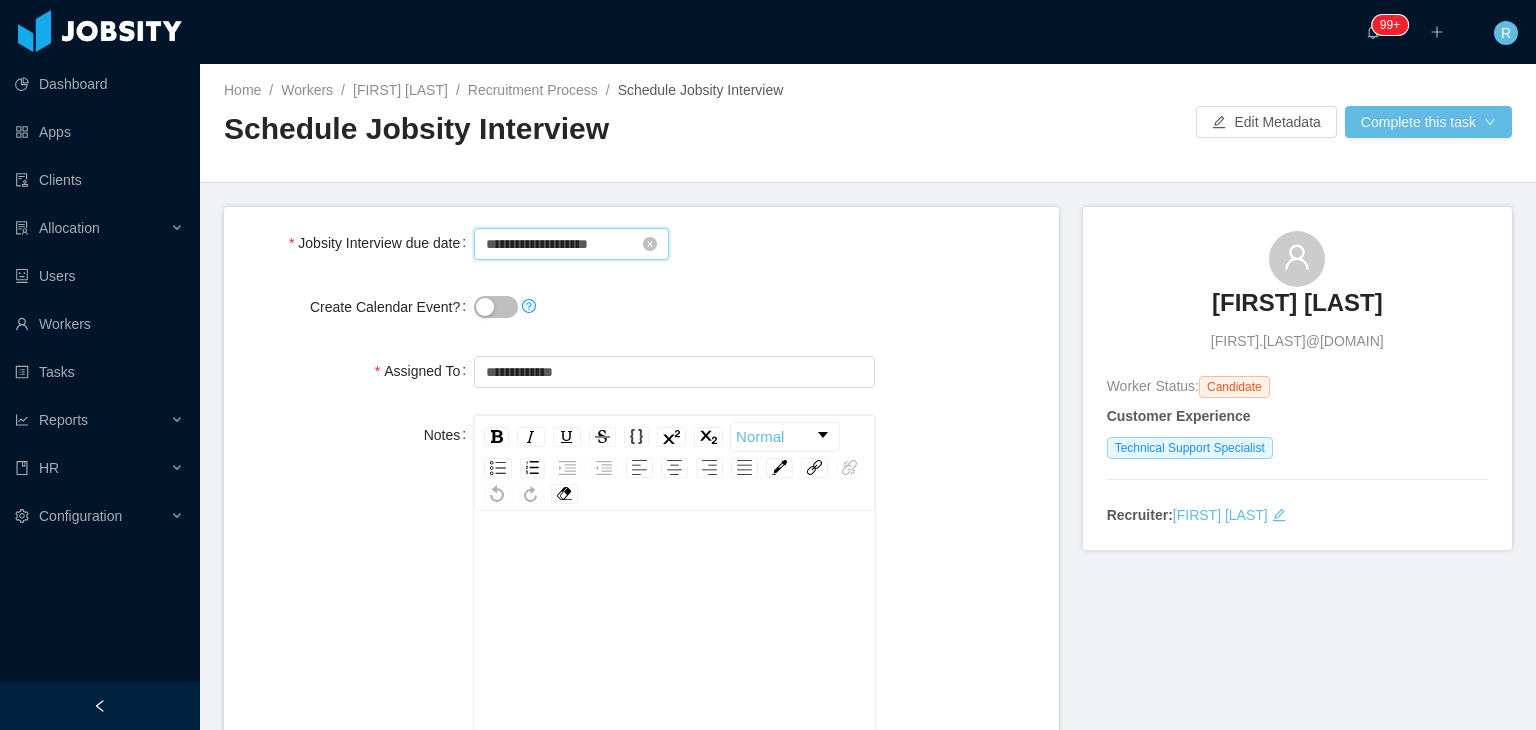 click on "**********" at bounding box center (571, 244) 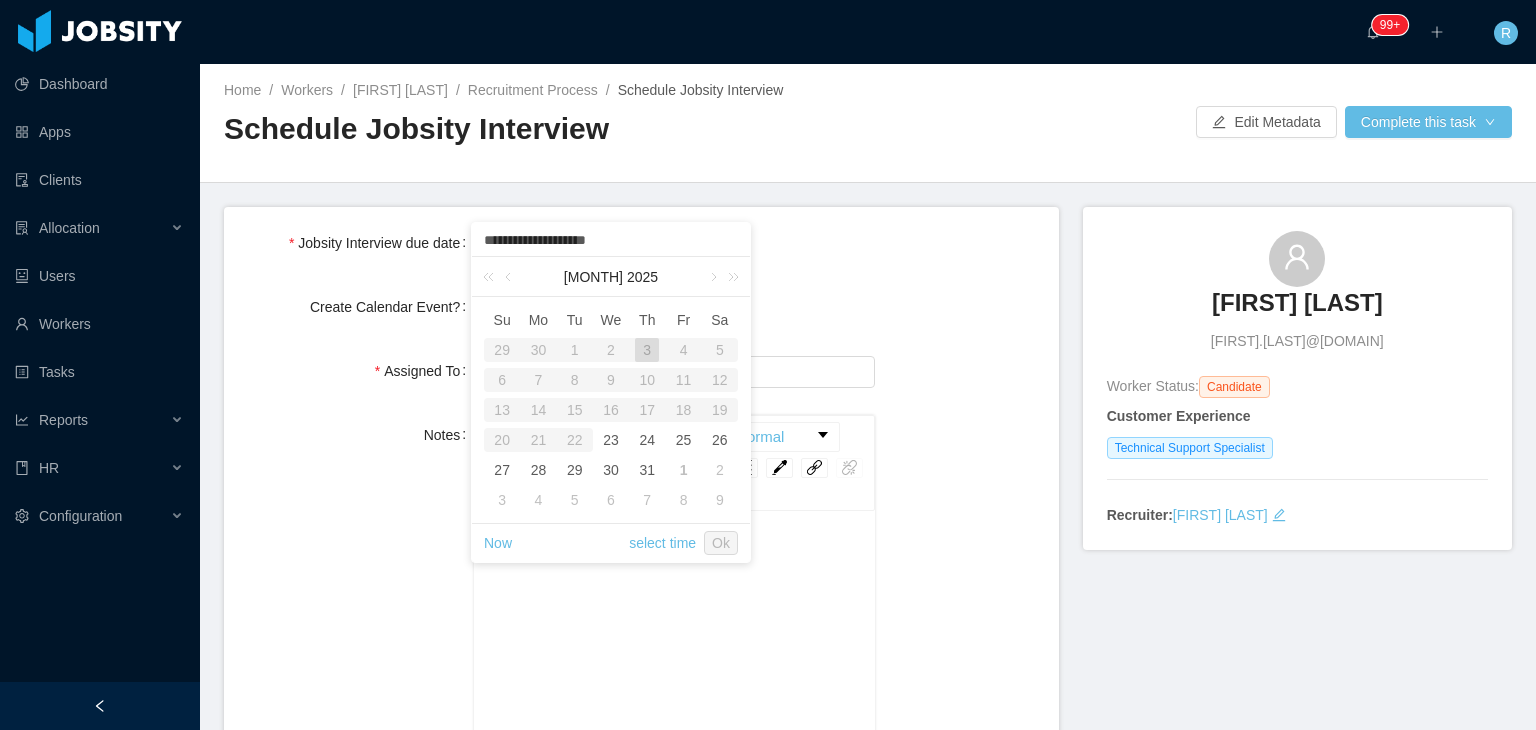 click on "Now select time Ok" at bounding box center [611, 543] 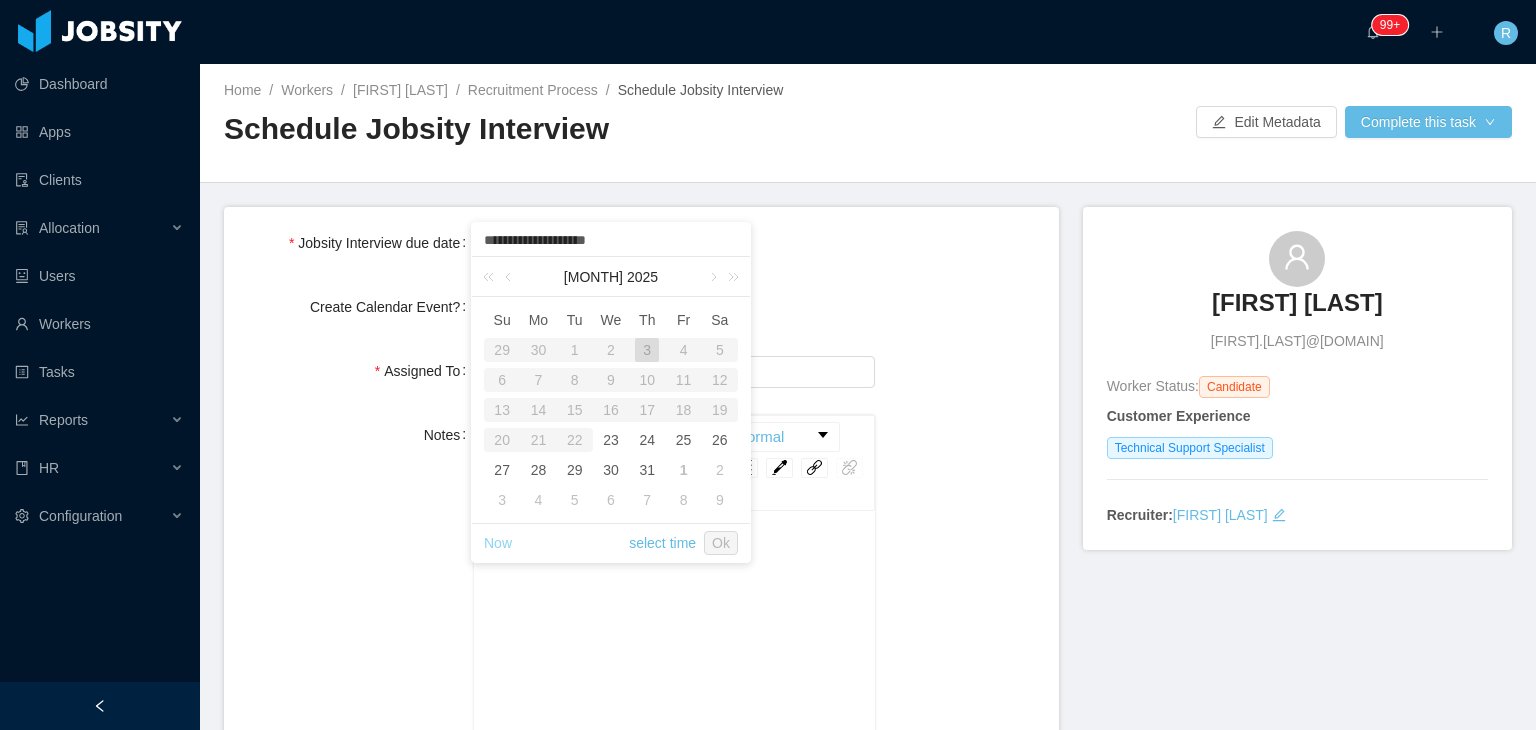 click on "Now" at bounding box center (498, 543) 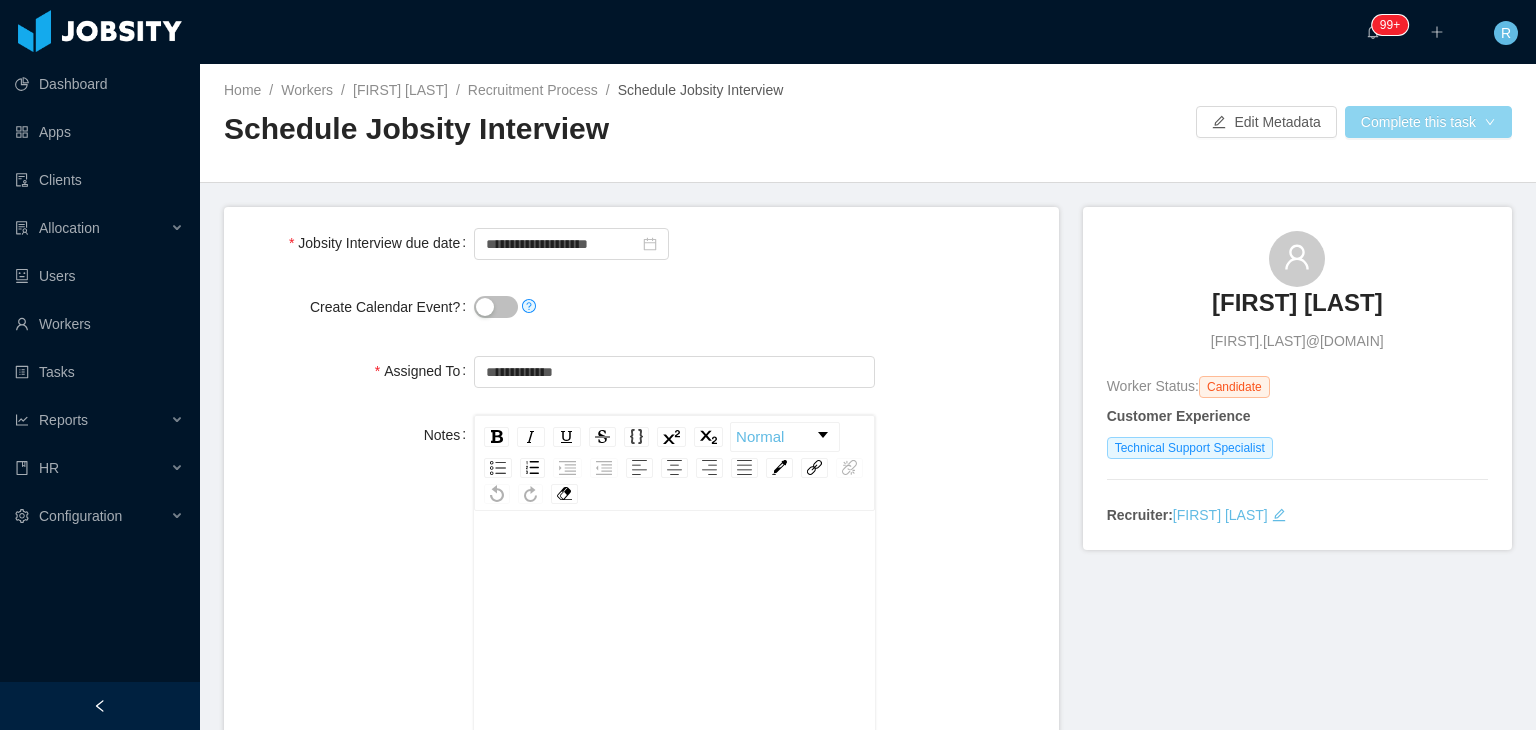 click on "Complete this task" at bounding box center [1428, 122] 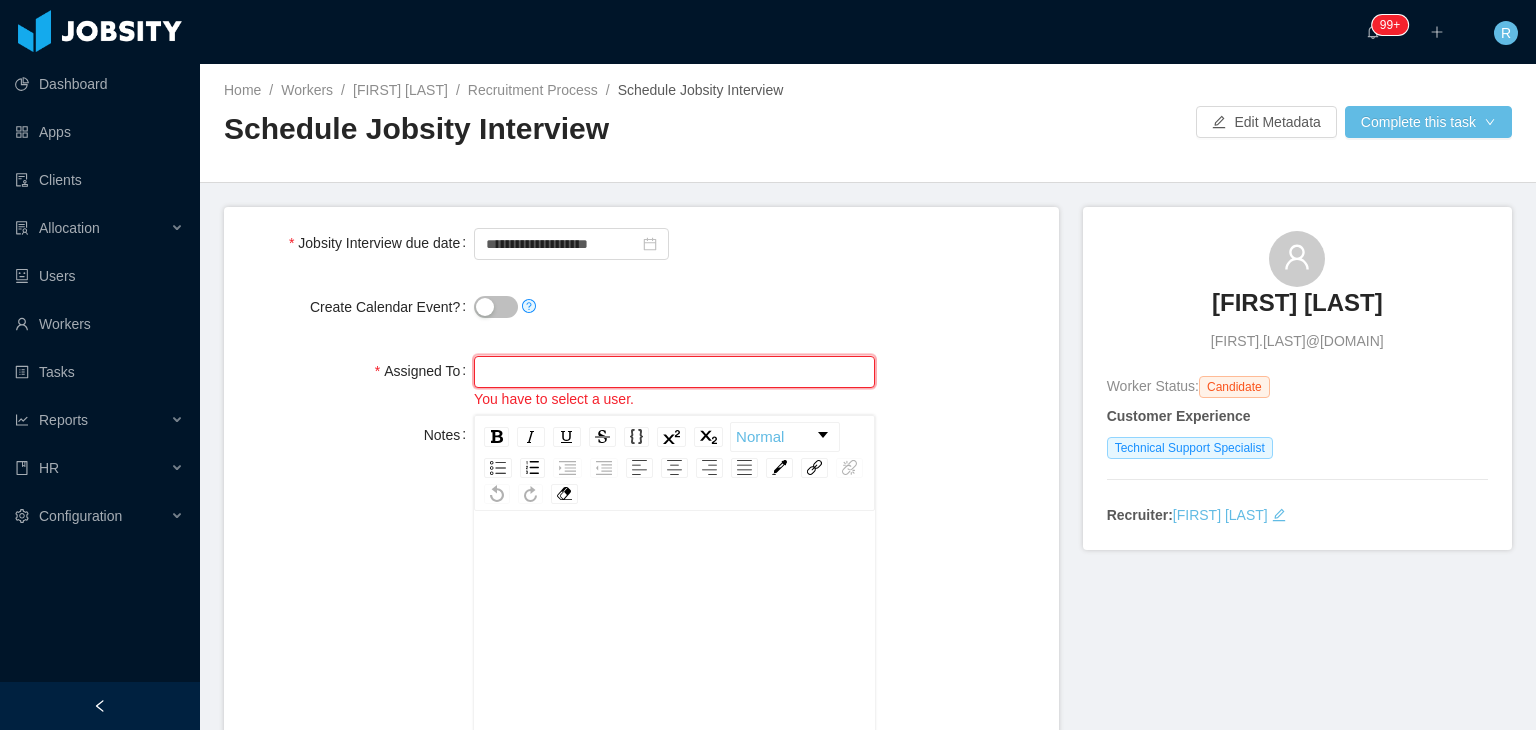 click at bounding box center [674, 372] 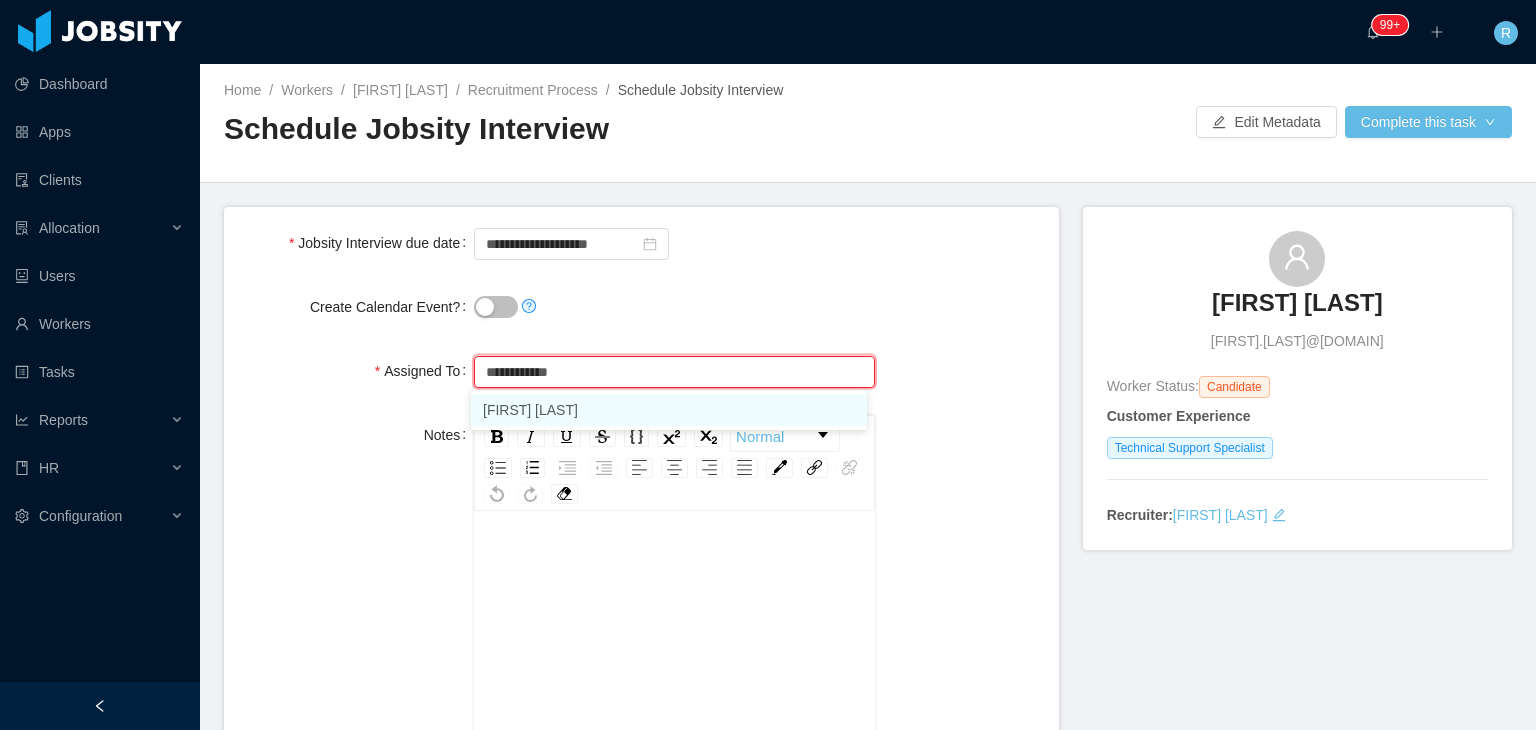 click on "[FIRST] [LAST]" at bounding box center (669, 410) 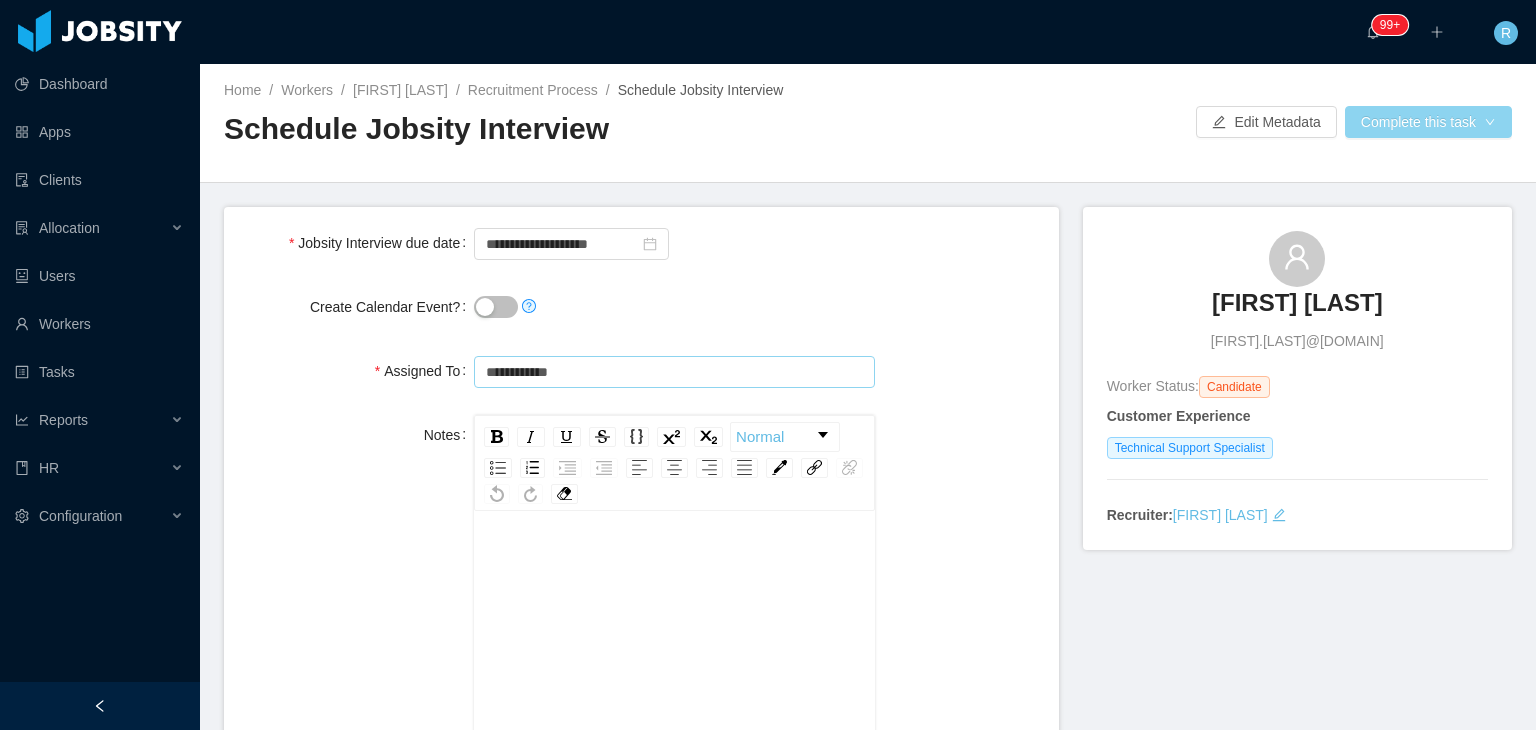 type on "**********" 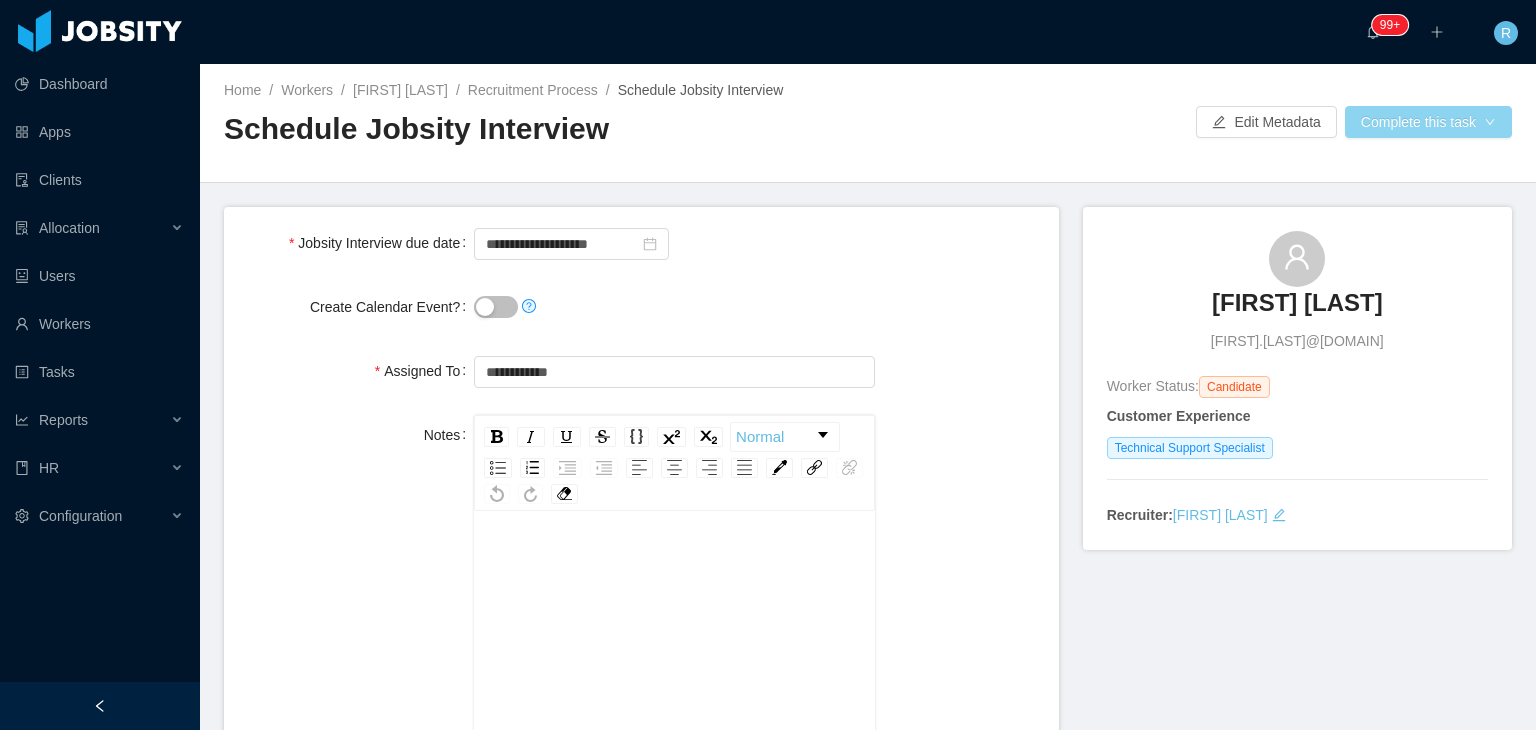 click on "Complete this task" at bounding box center [1428, 122] 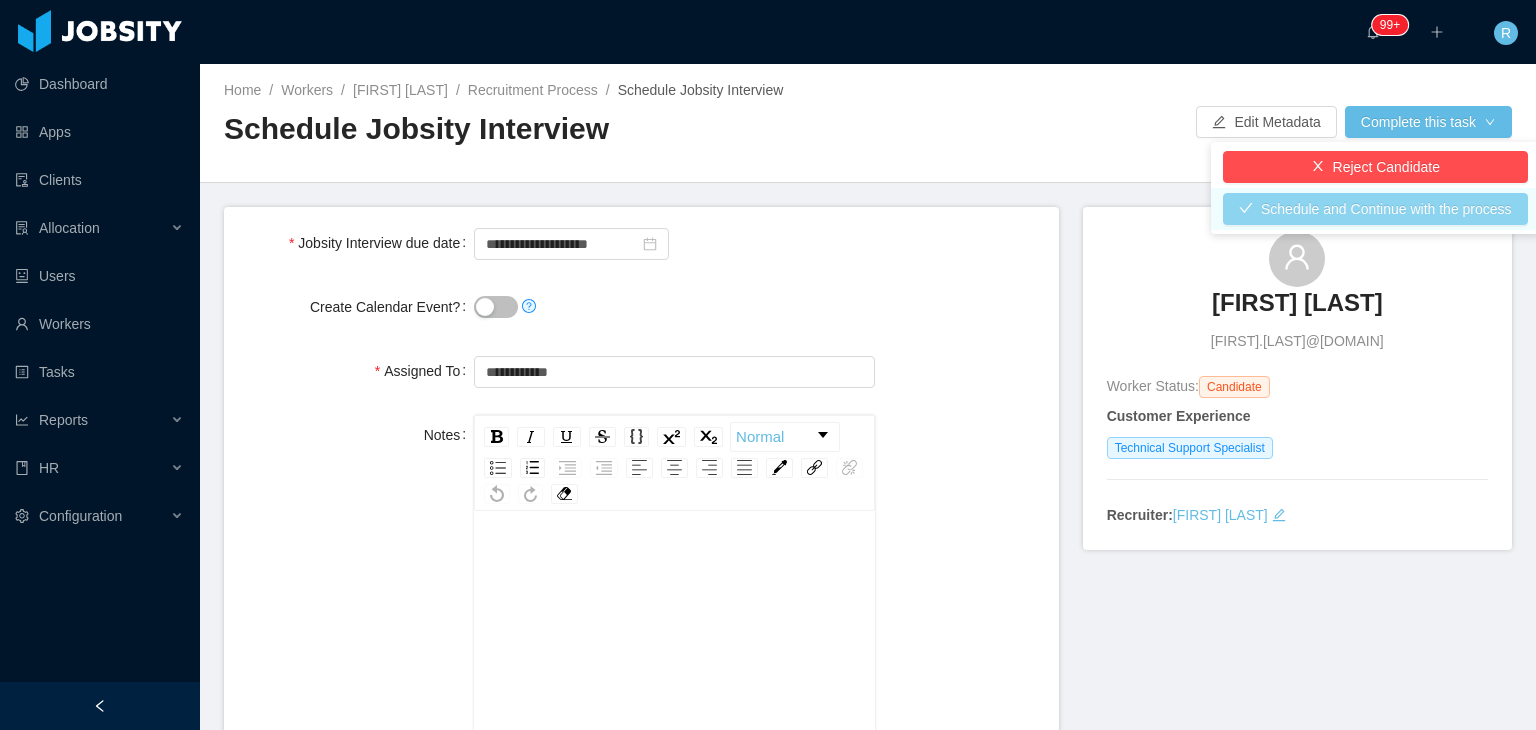 click on "Schedule and Continue with the process" at bounding box center [1375, 209] 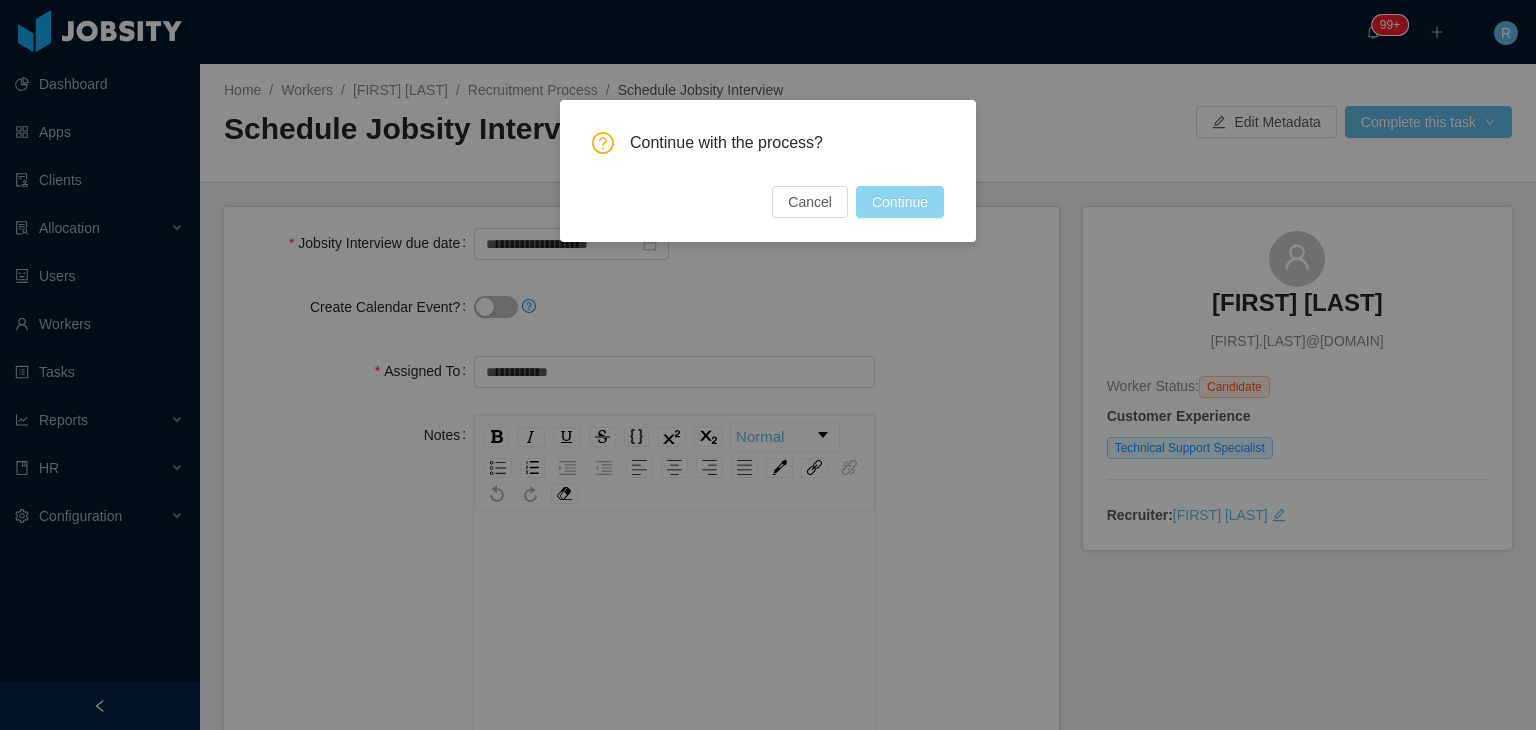 click on "Continue" at bounding box center (900, 202) 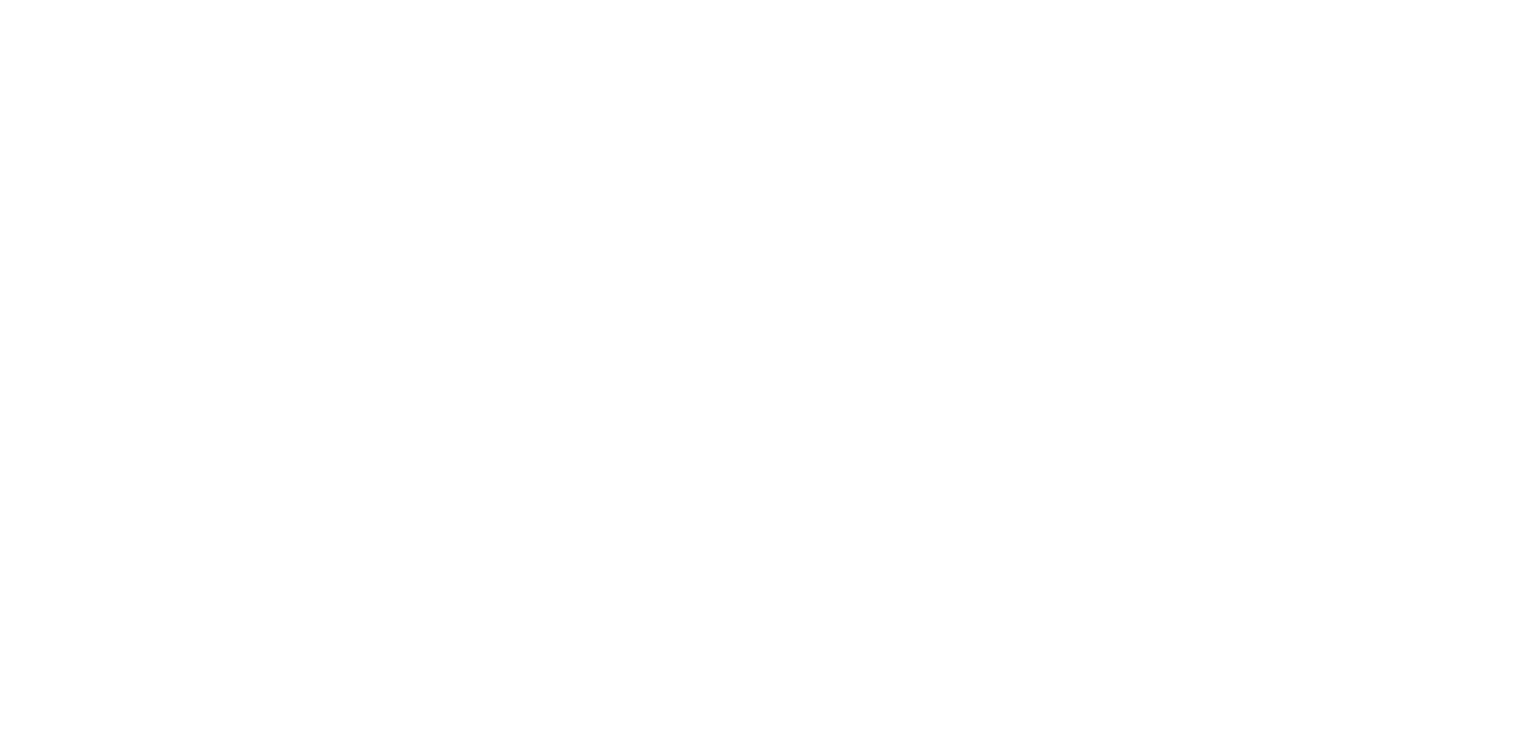 scroll, scrollTop: 0, scrollLeft: 0, axis: both 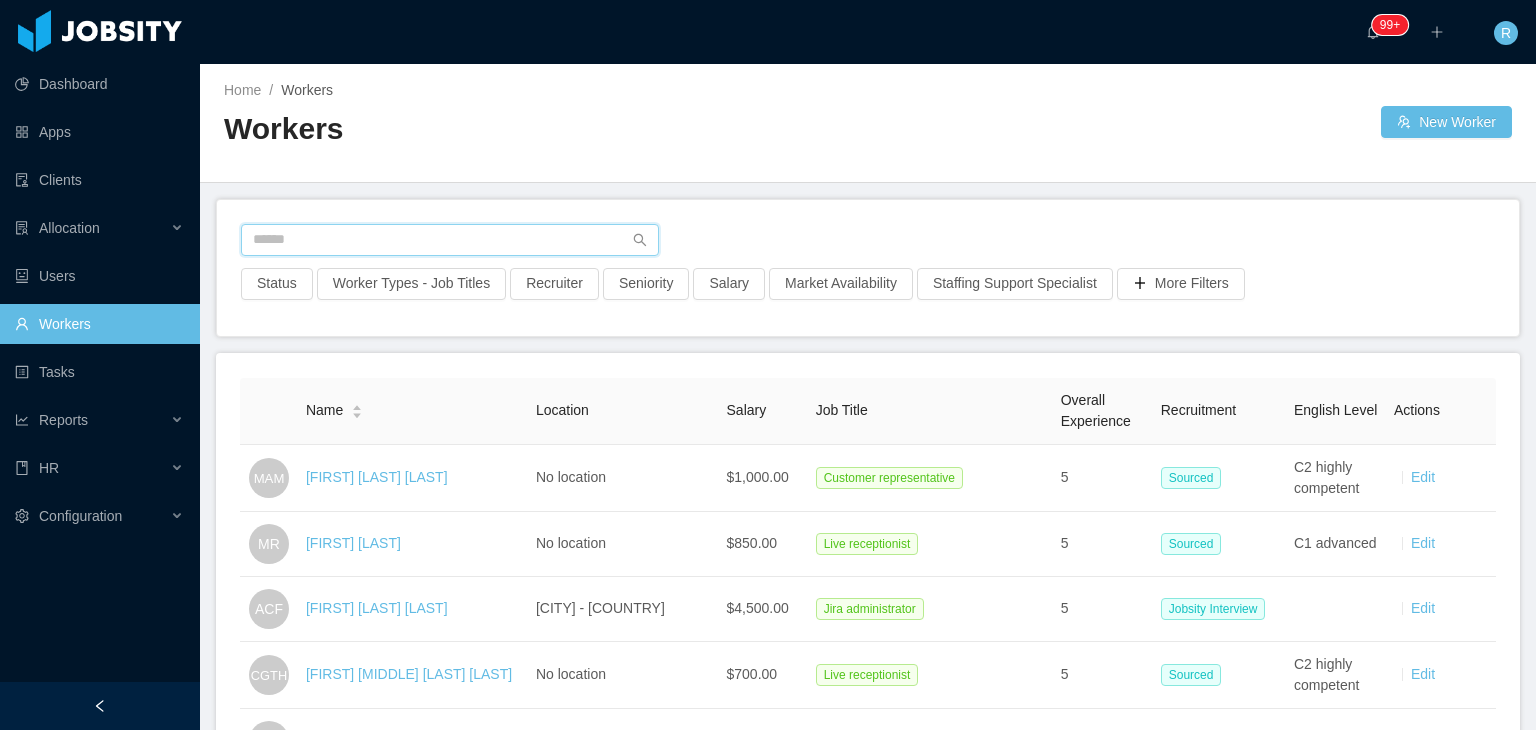 click at bounding box center [450, 240] 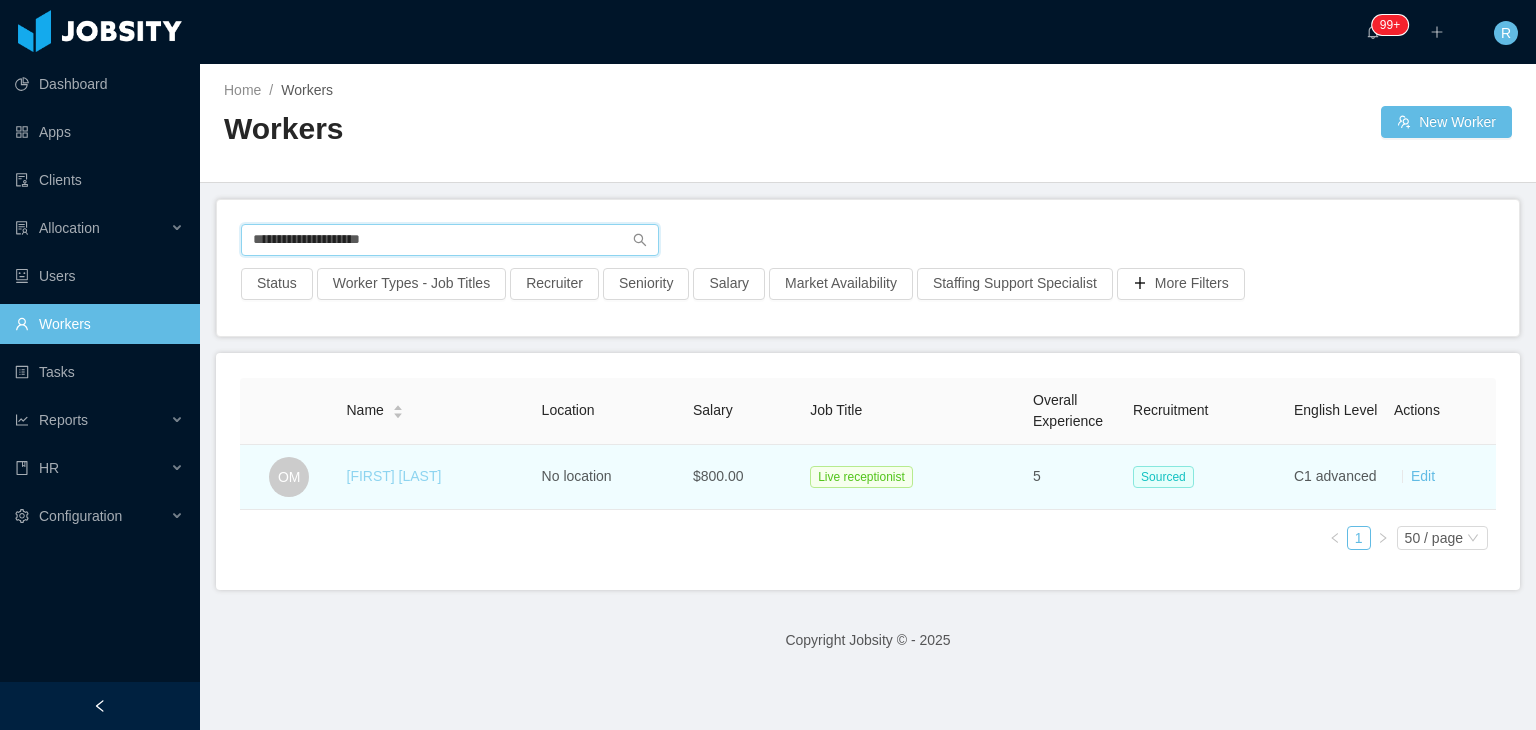type on "**********" 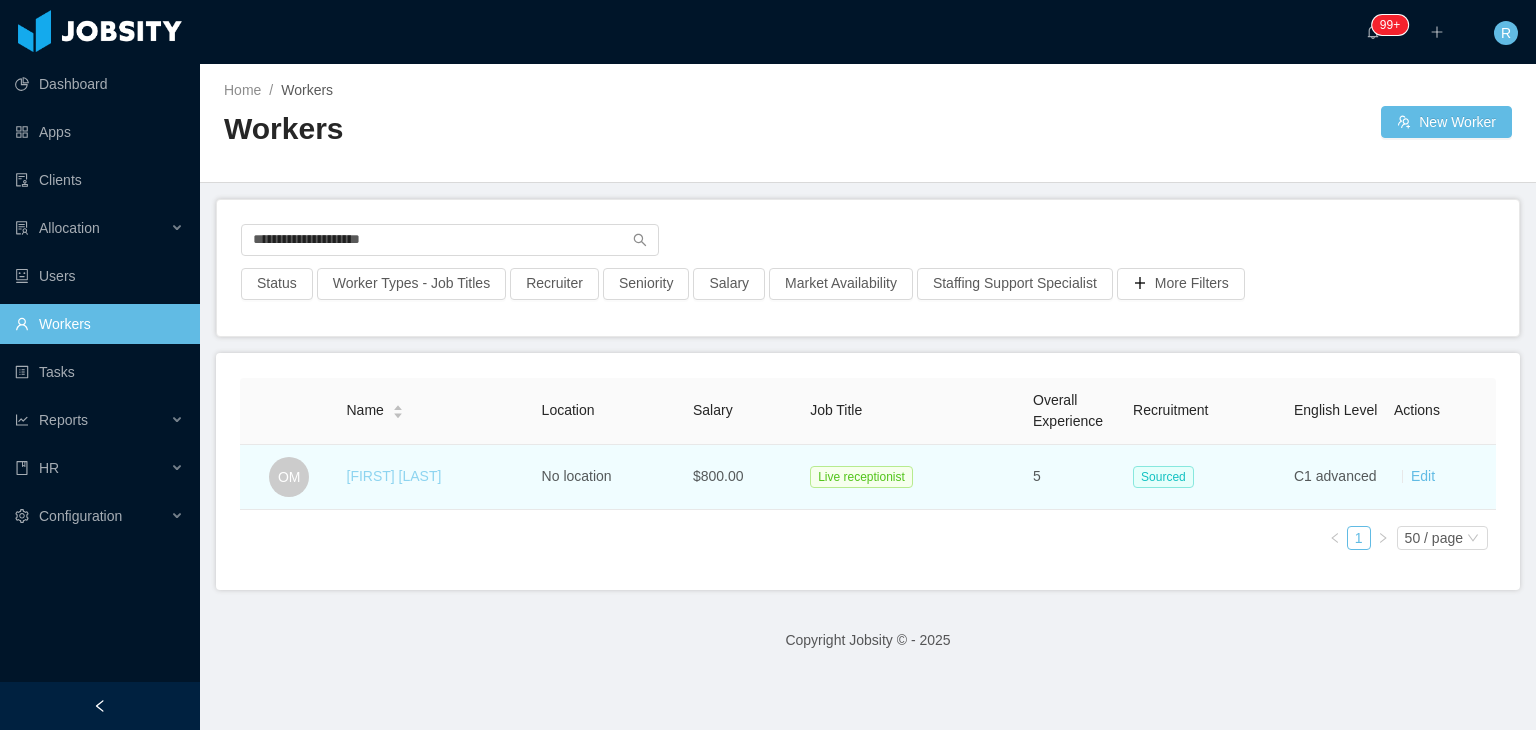 click on "Oscar Miranda" at bounding box center [394, 476] 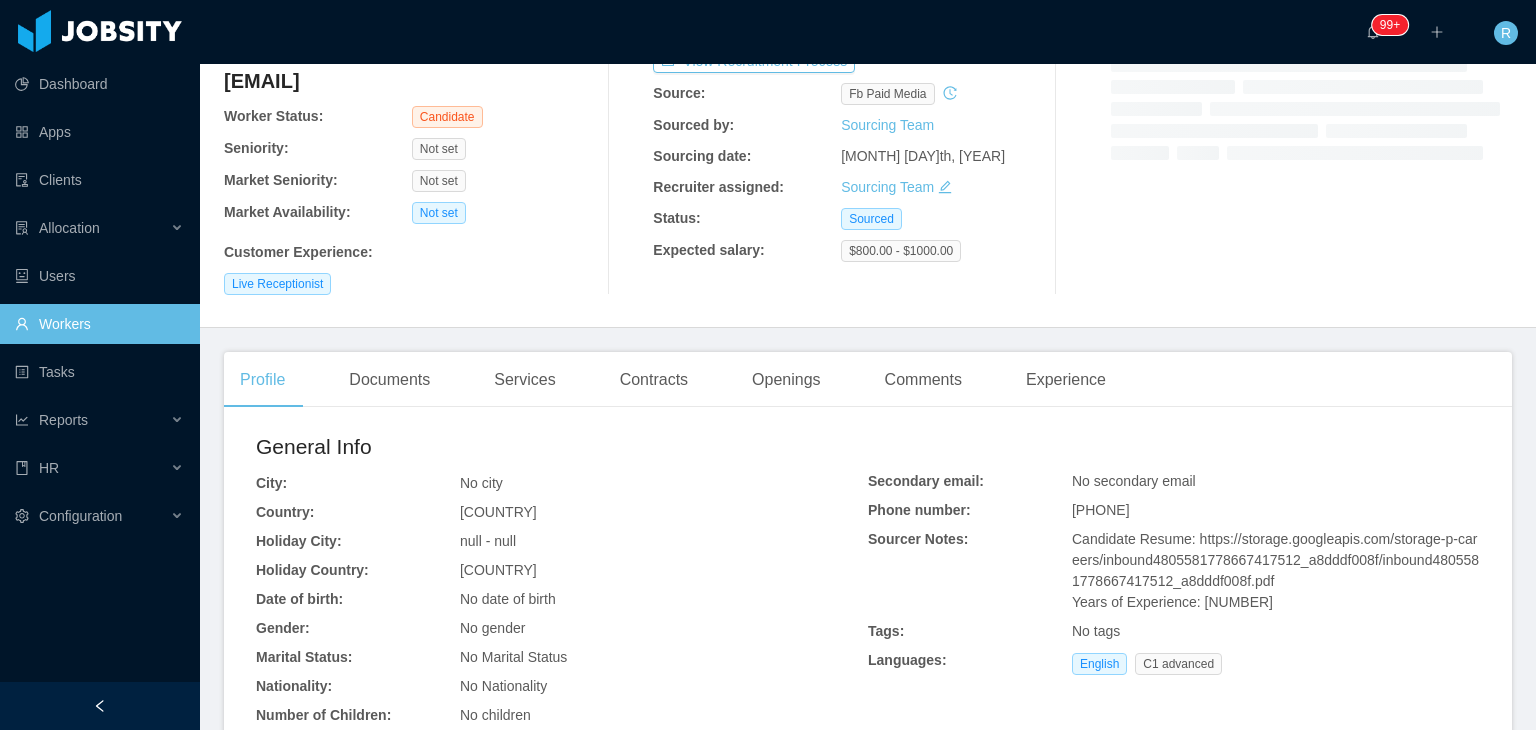 scroll, scrollTop: 188, scrollLeft: 0, axis: vertical 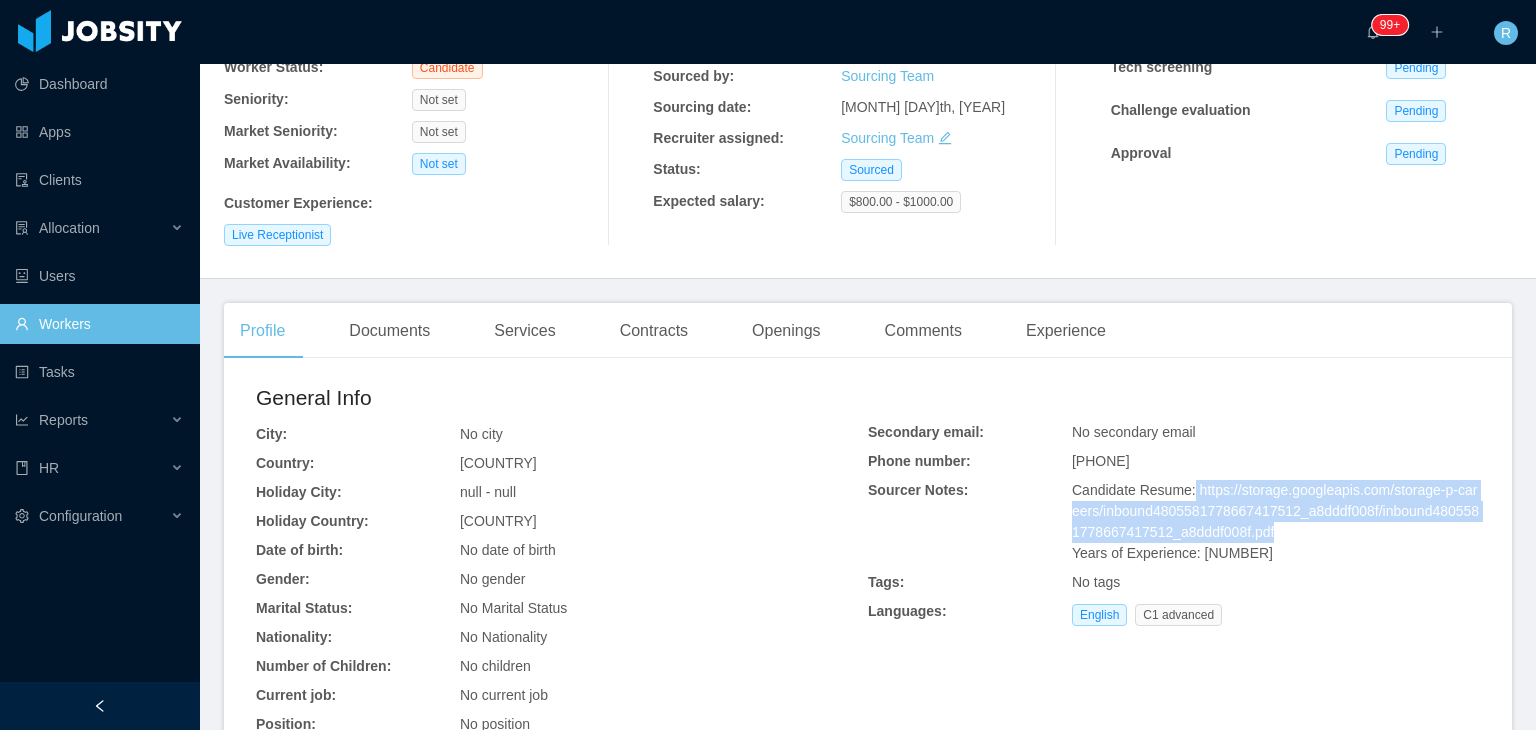 drag, startPoint x: 1273, startPoint y: 526, endPoint x: 1181, endPoint y: 492, distance: 98.0816 